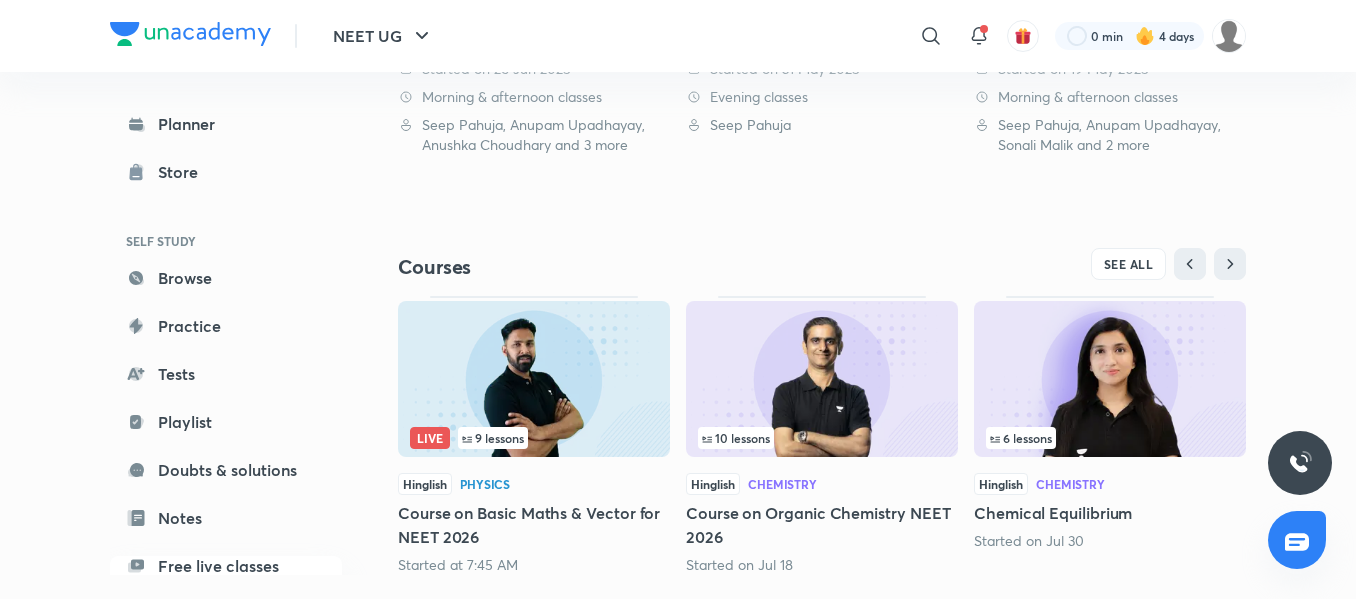scroll, scrollTop: 530, scrollLeft: 0, axis: vertical 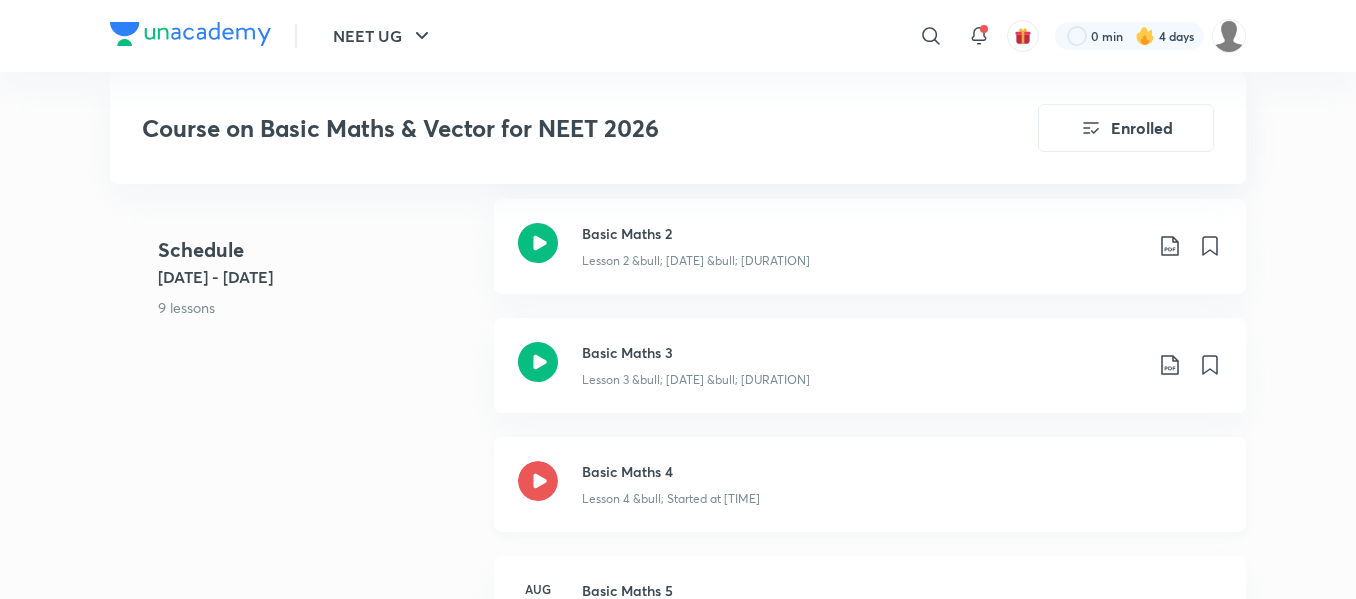 click 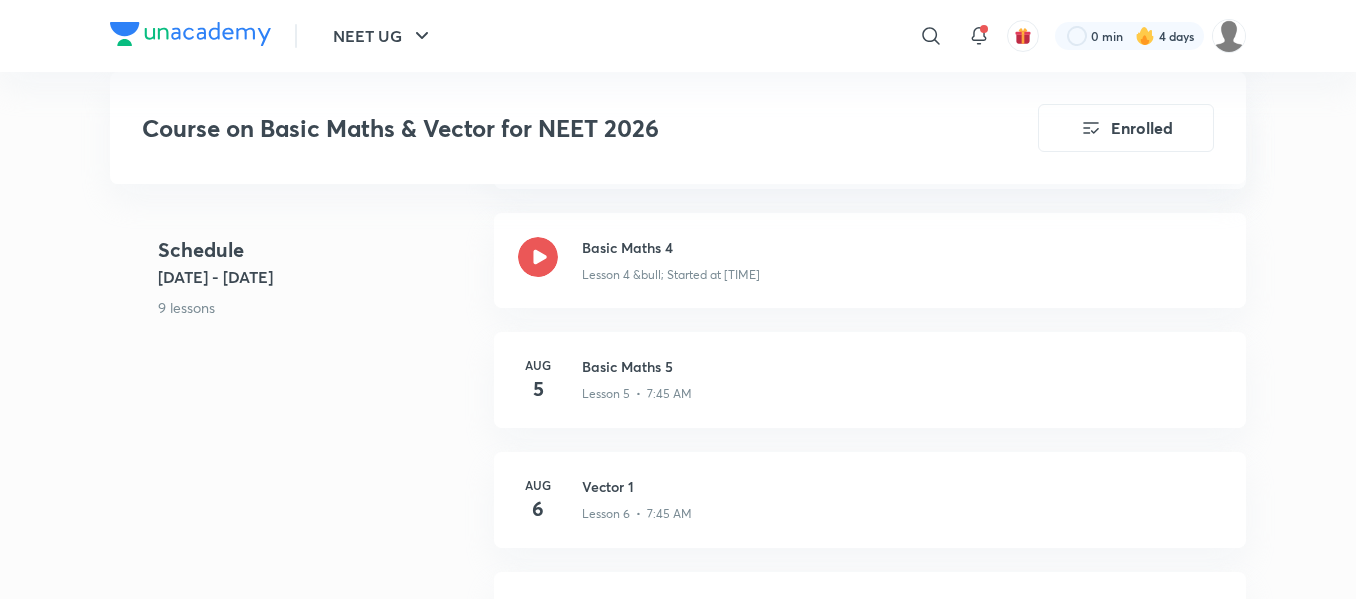 scroll, scrollTop: 1422, scrollLeft: 0, axis: vertical 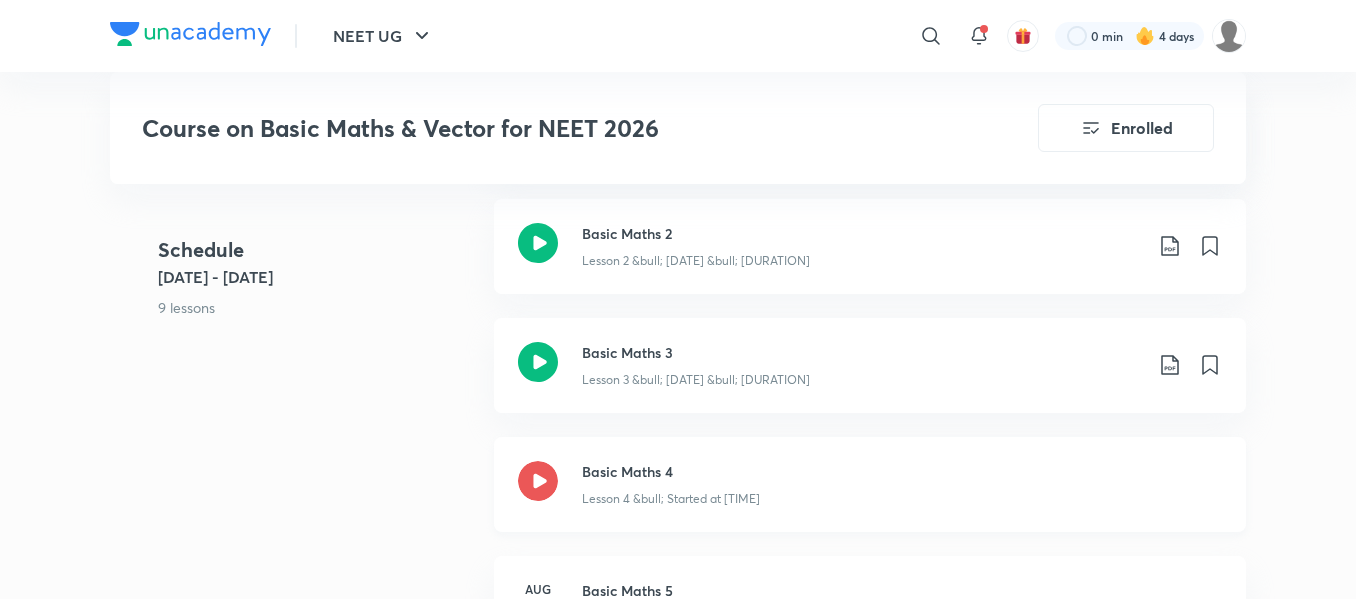 click 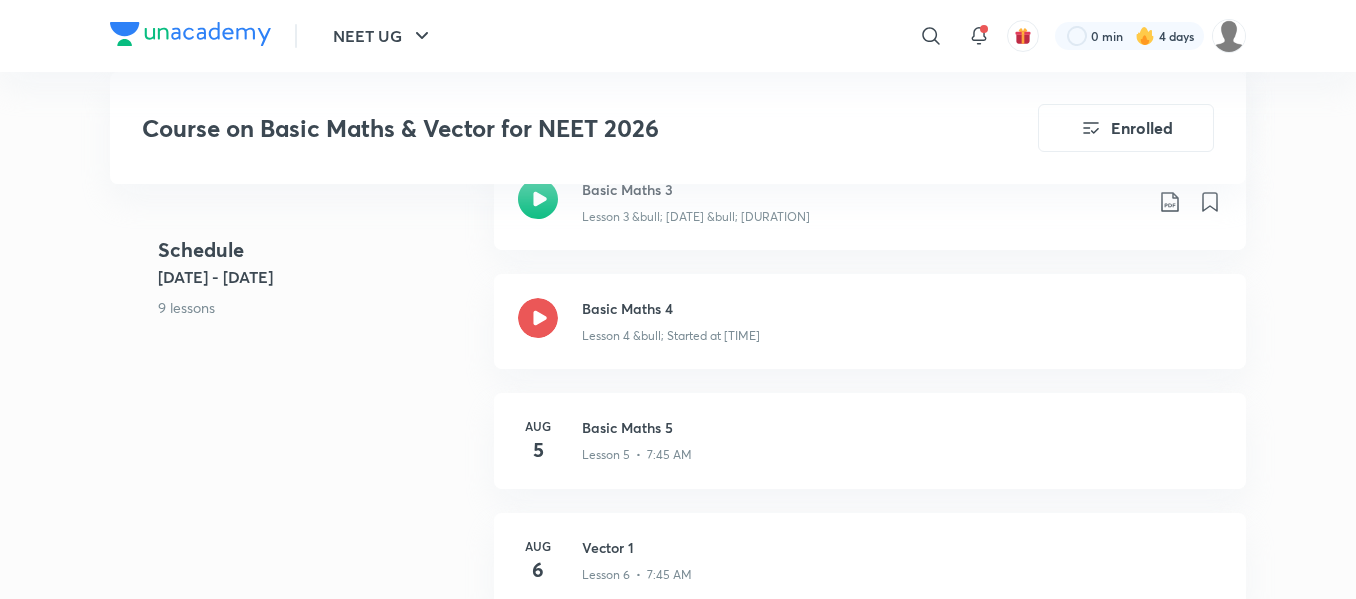 scroll, scrollTop: 1317, scrollLeft: 0, axis: vertical 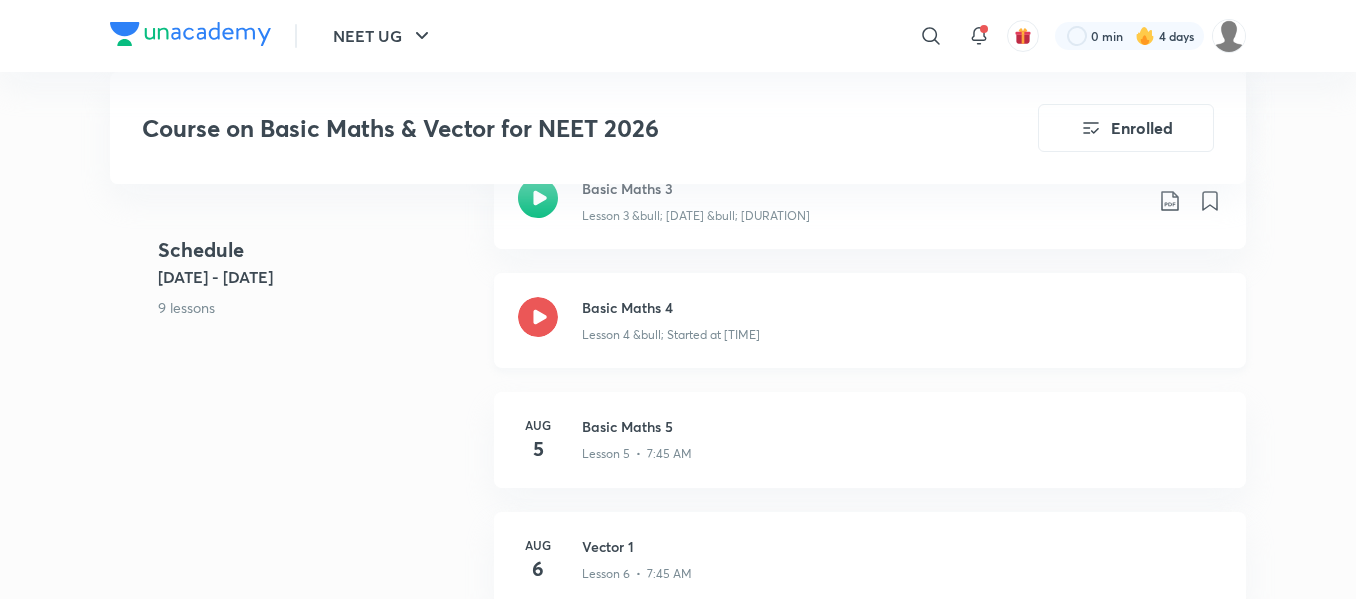 click 